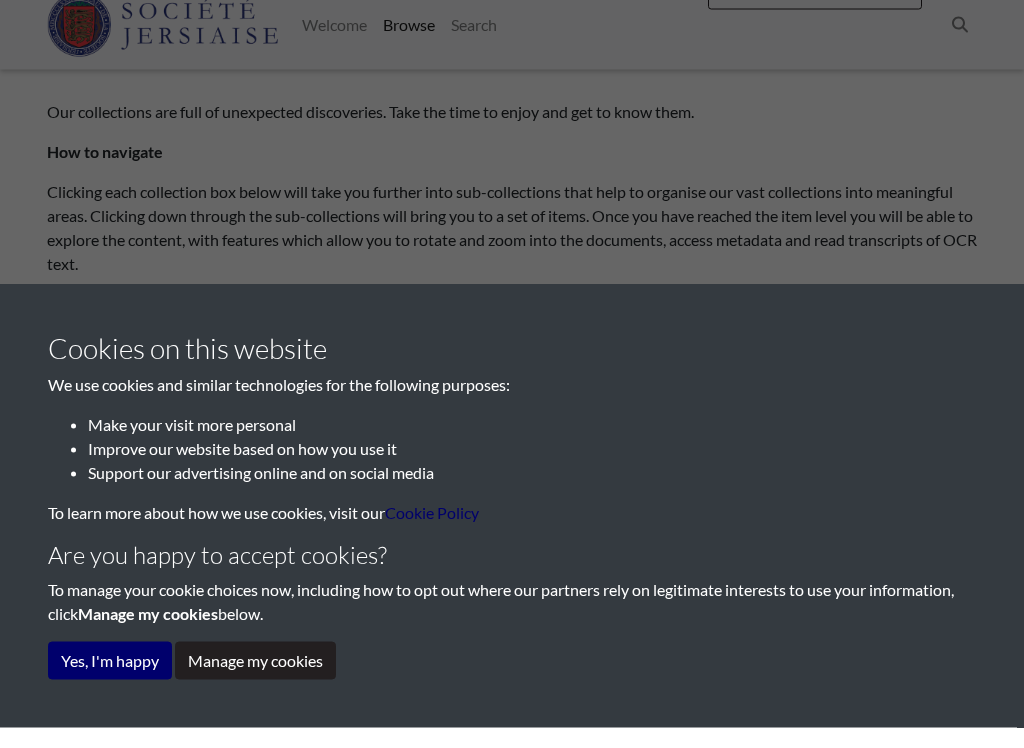 scroll, scrollTop: 138, scrollLeft: 0, axis: vertical 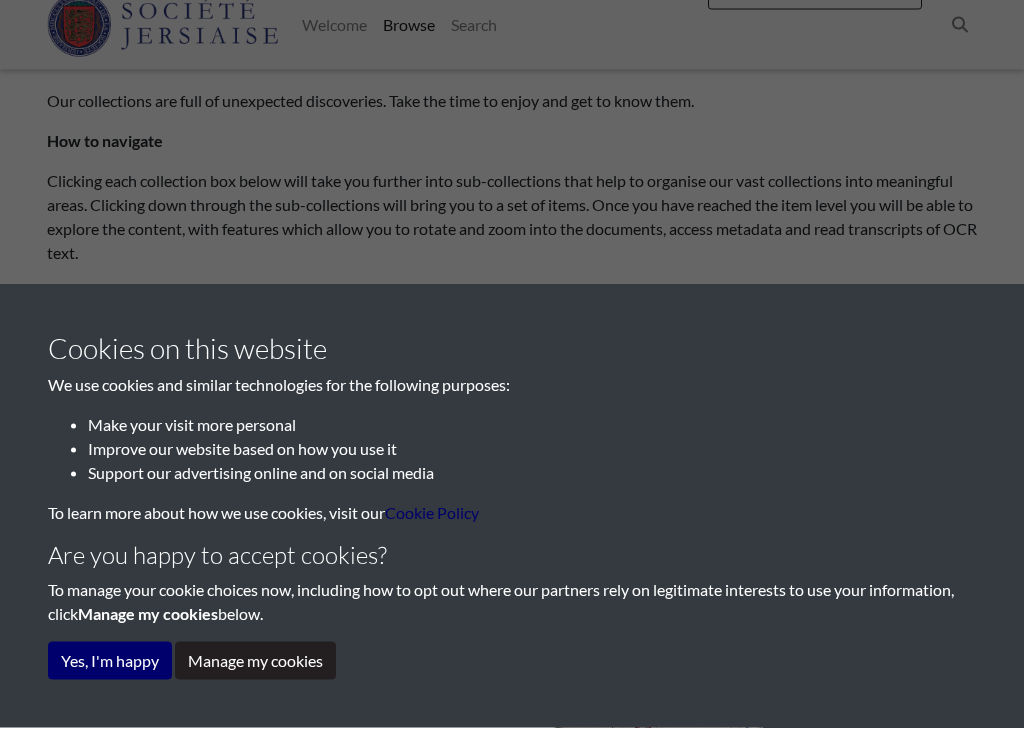 click on "Yes, I'm happy" at bounding box center (110, 681) 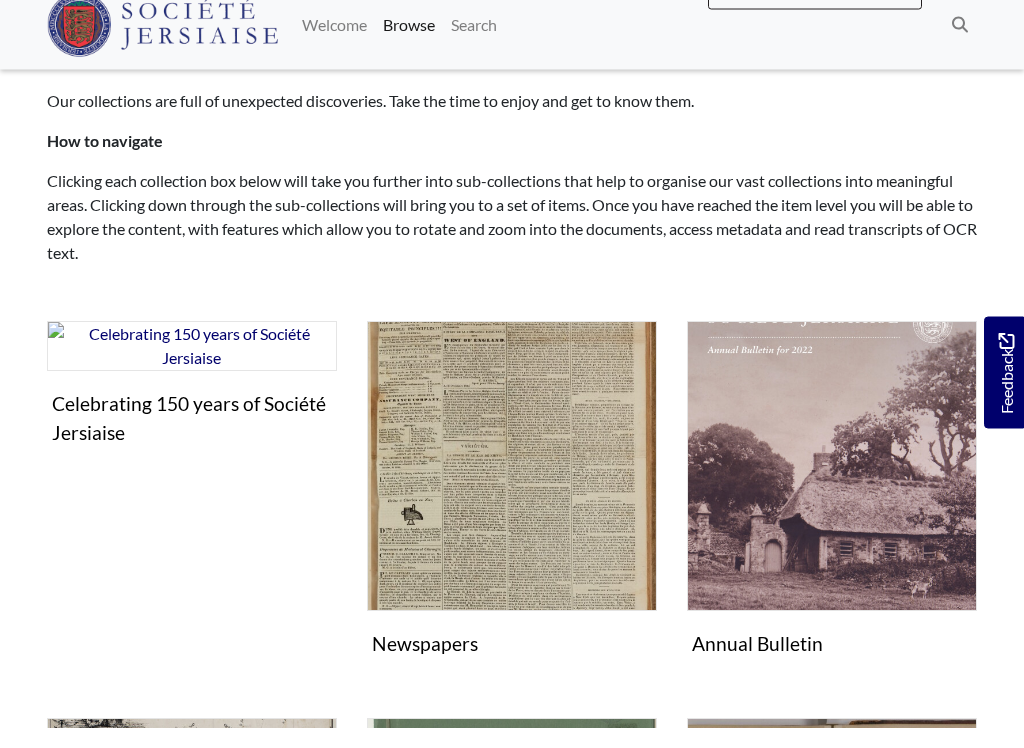 scroll, scrollTop: 139, scrollLeft: 0, axis: vertical 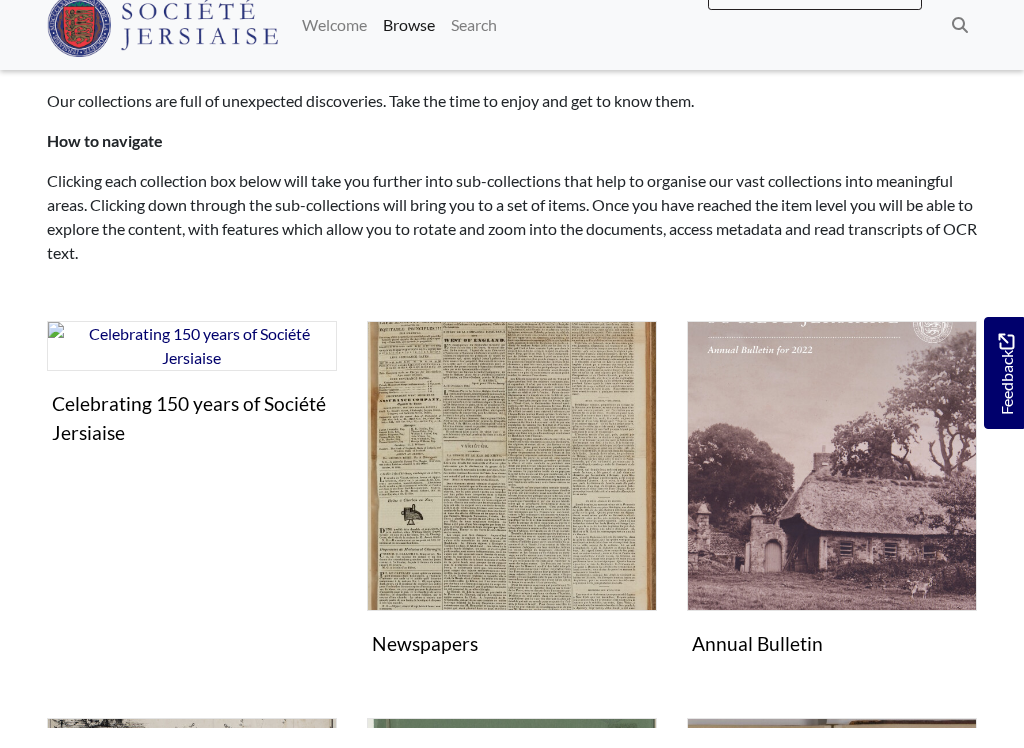 click at bounding box center (512, 486) 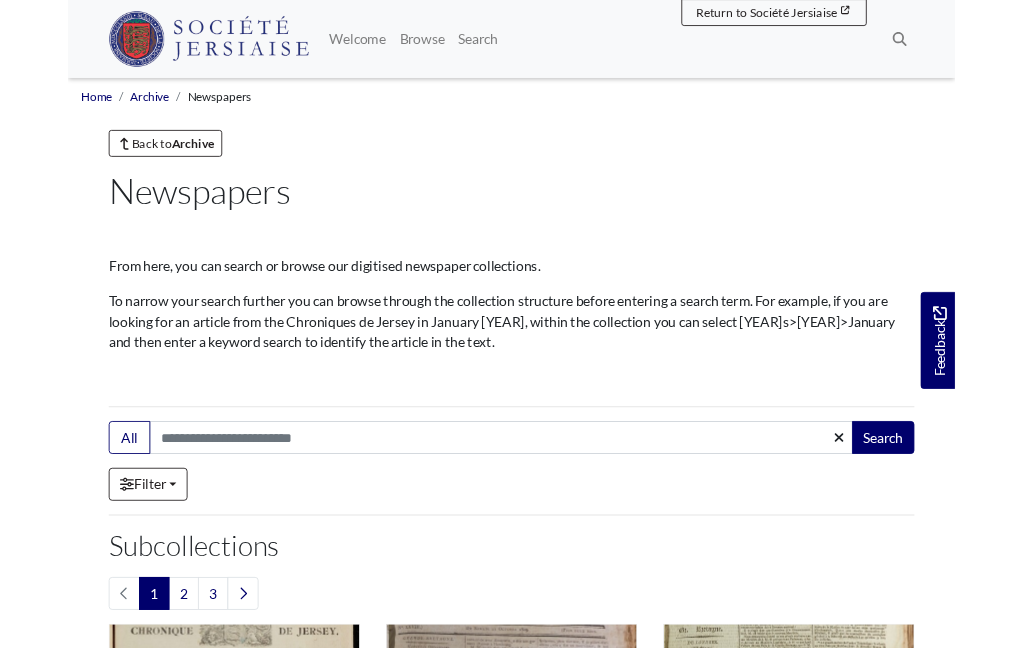 scroll, scrollTop: 0, scrollLeft: 0, axis: both 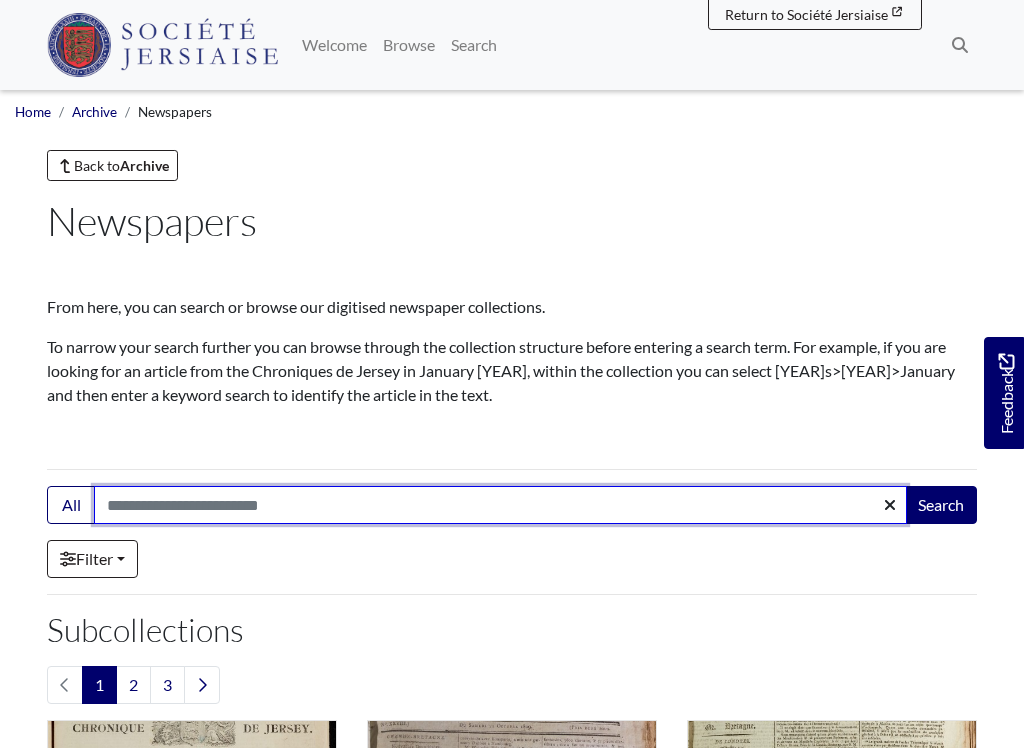 click on "Search:" at bounding box center (500, 505) 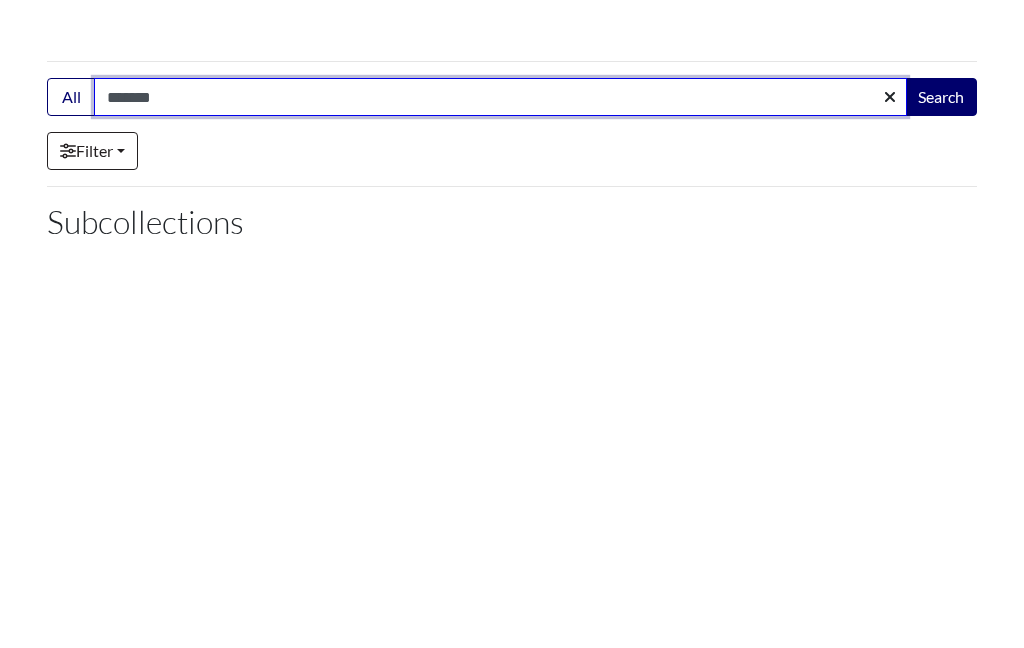 type on "*******" 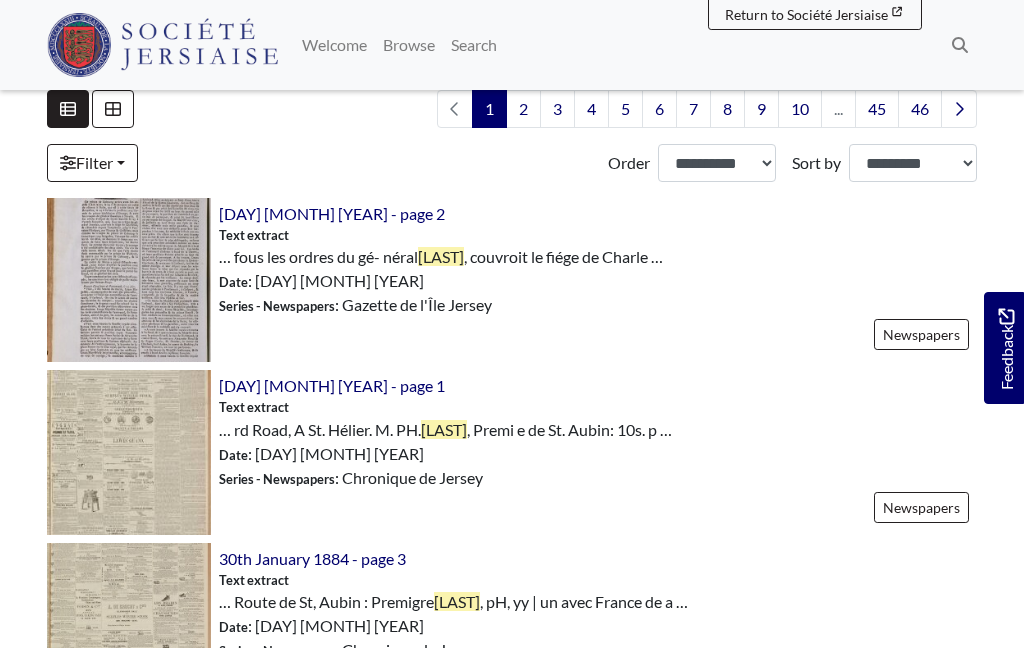 scroll, scrollTop: 570, scrollLeft: 0, axis: vertical 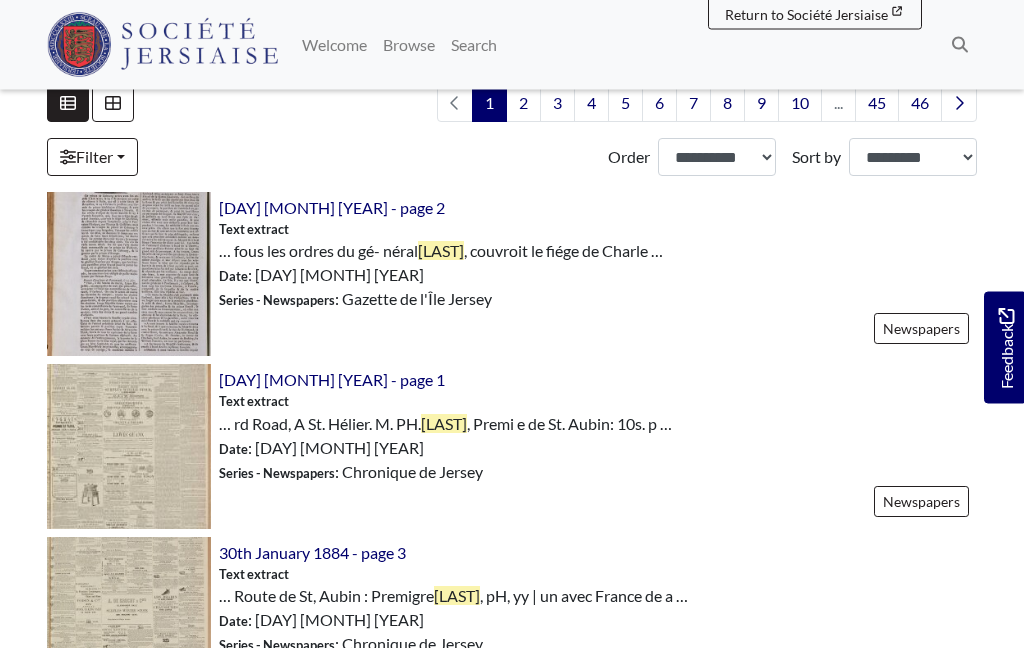 click at bounding box center [129, 275] 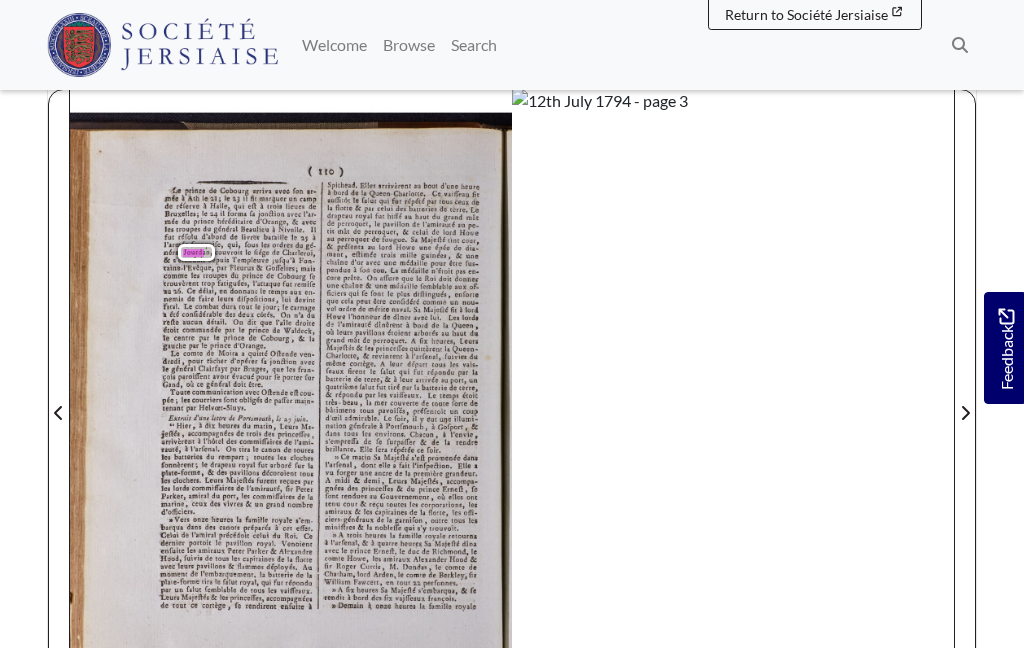 scroll, scrollTop: 269, scrollLeft: 0, axis: vertical 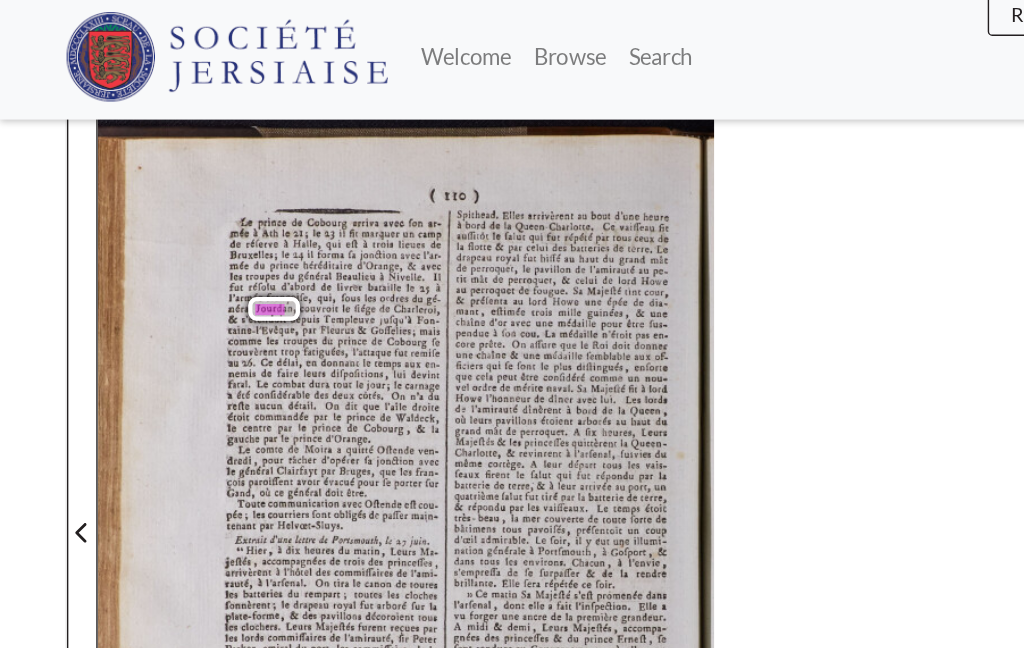 click at bounding box center [59, 386] 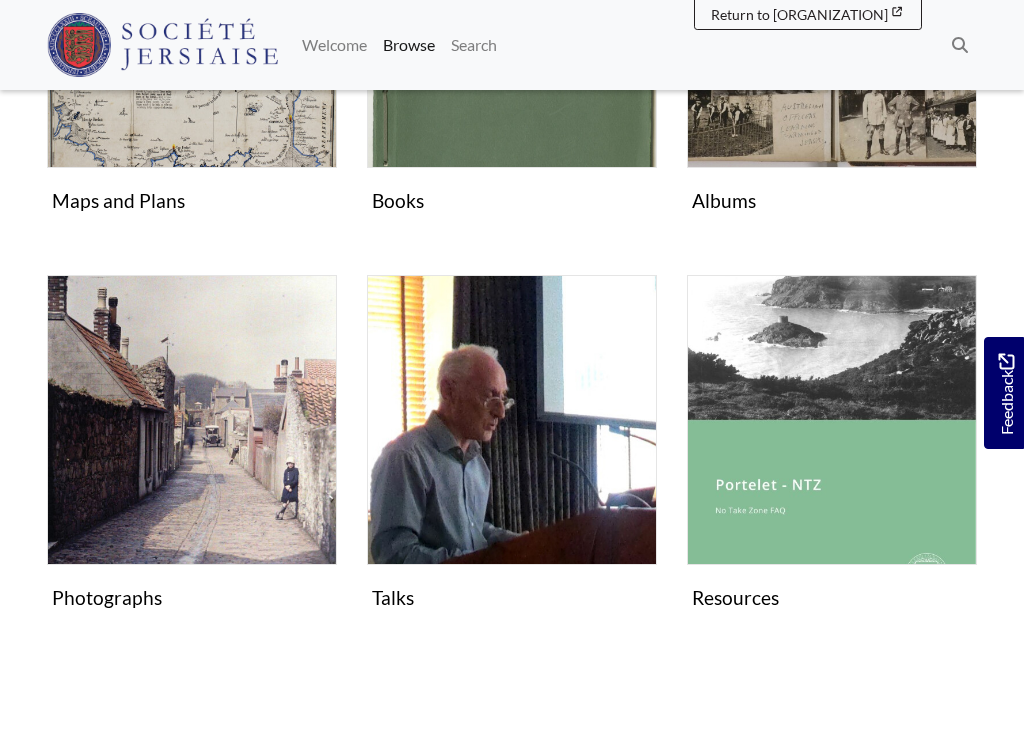 scroll, scrollTop: 998, scrollLeft: 0, axis: vertical 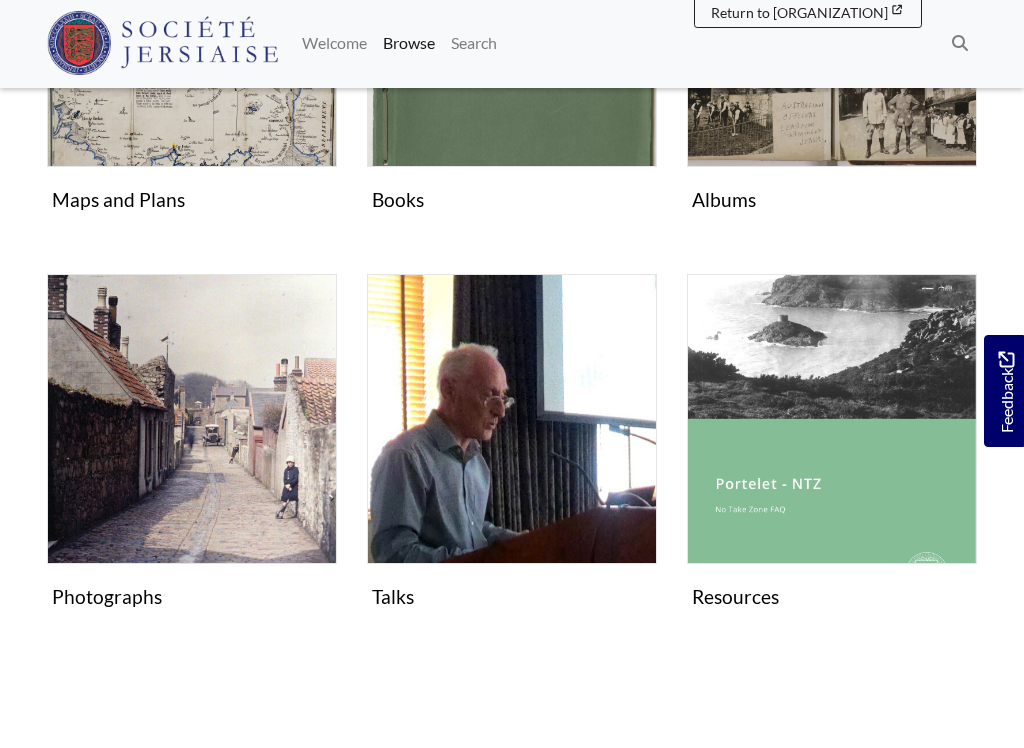 click at bounding box center (192, 421) 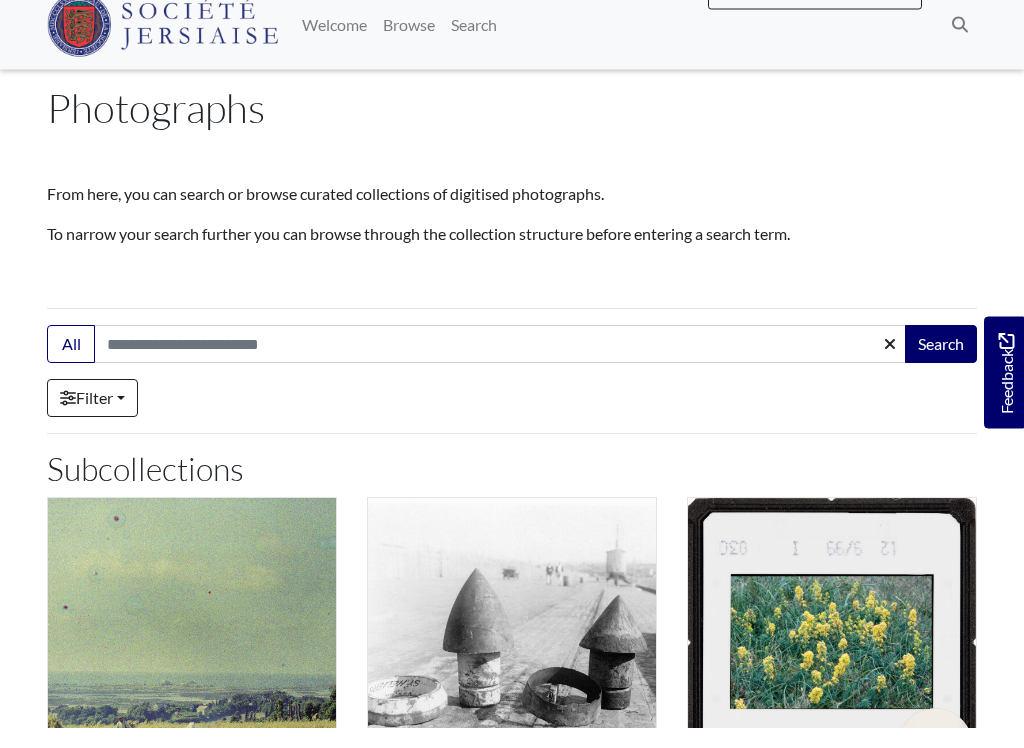 scroll, scrollTop: 98, scrollLeft: 0, axis: vertical 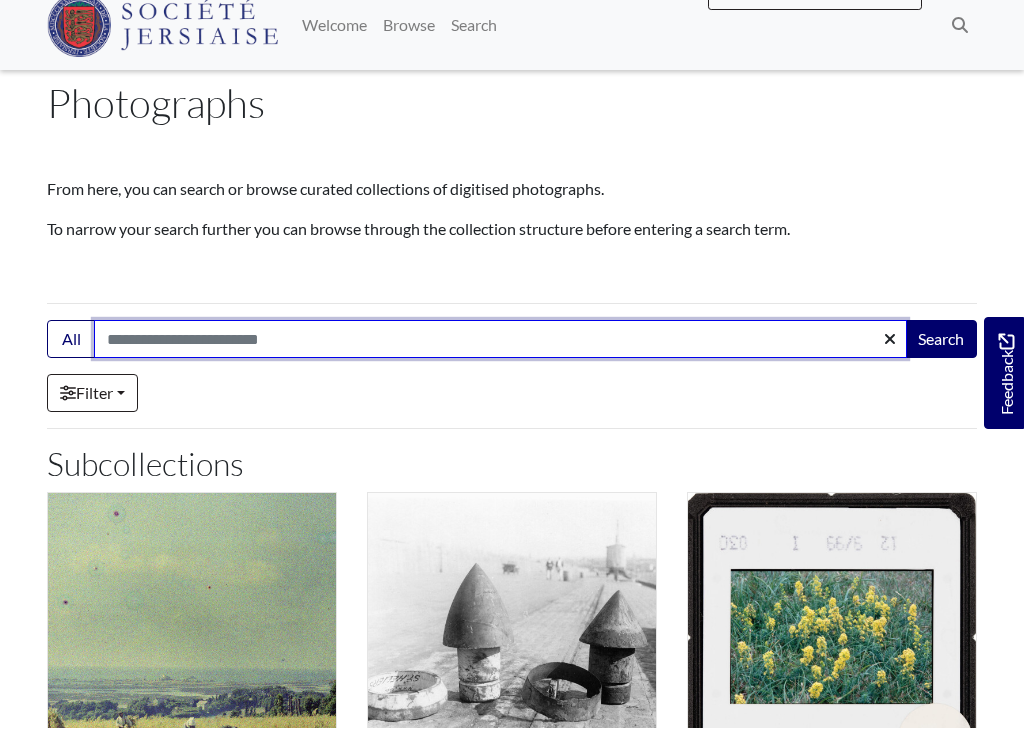 click on "Search:" at bounding box center (500, 359) 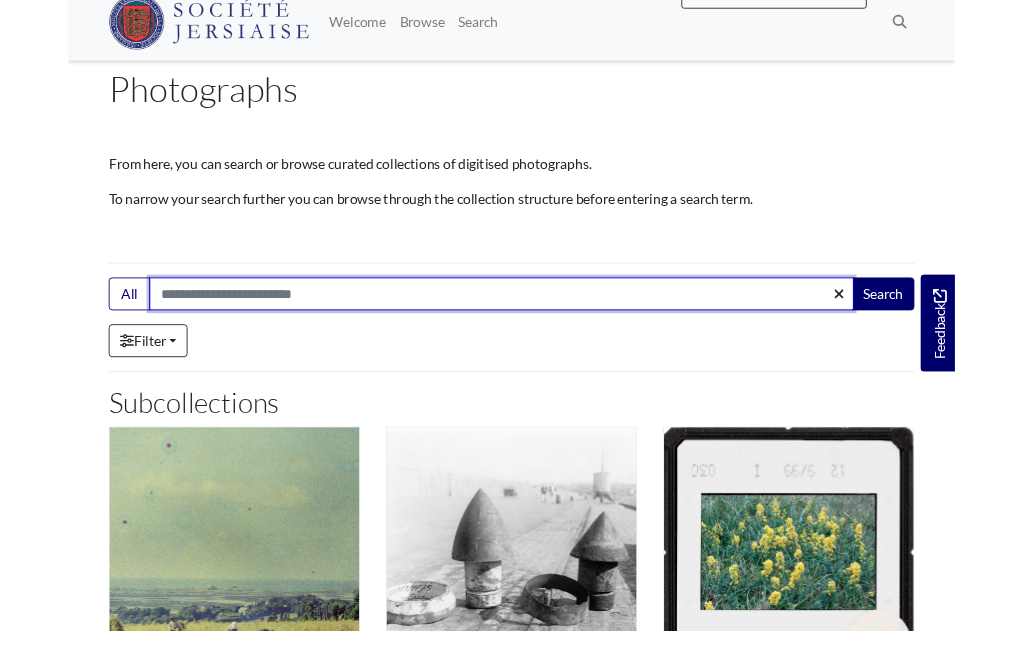 scroll, scrollTop: 97, scrollLeft: 0, axis: vertical 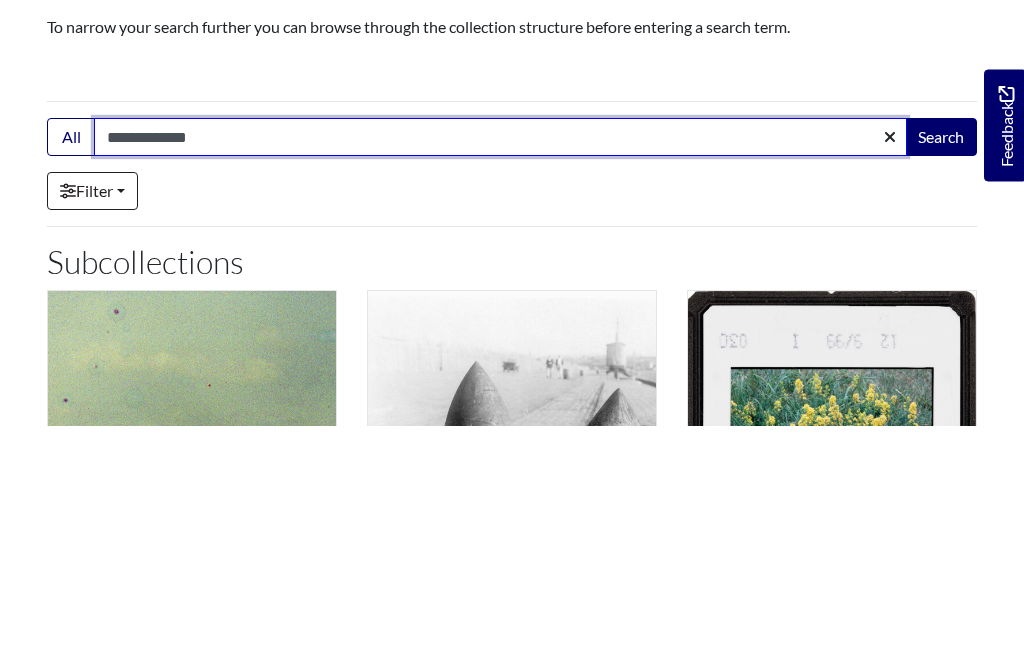type on "**********" 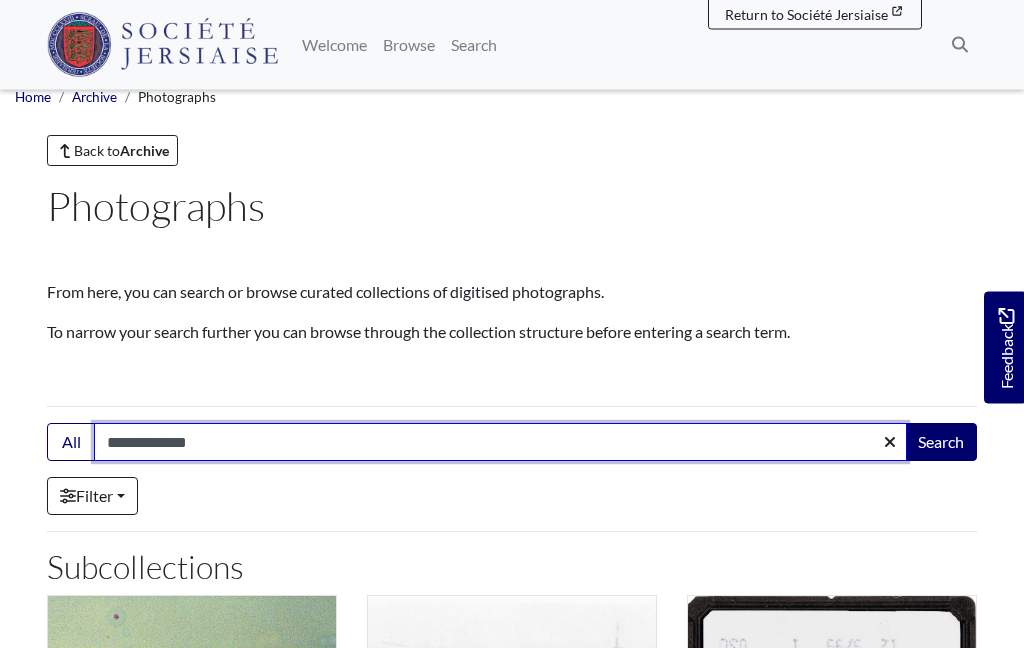 scroll, scrollTop: 0, scrollLeft: 0, axis: both 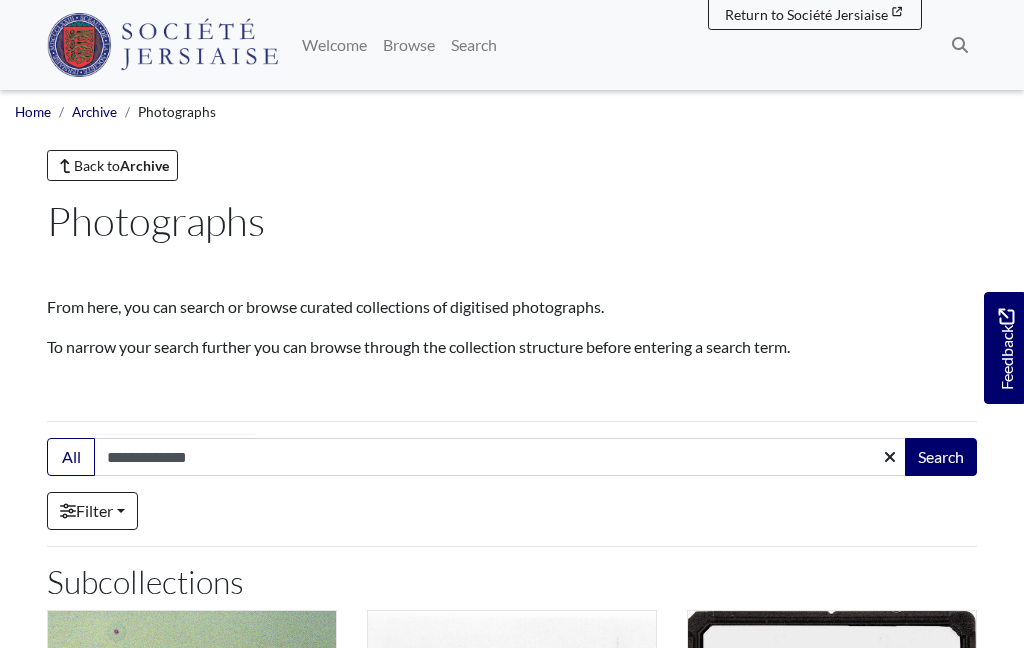 click on "Archive" at bounding box center [94, 112] 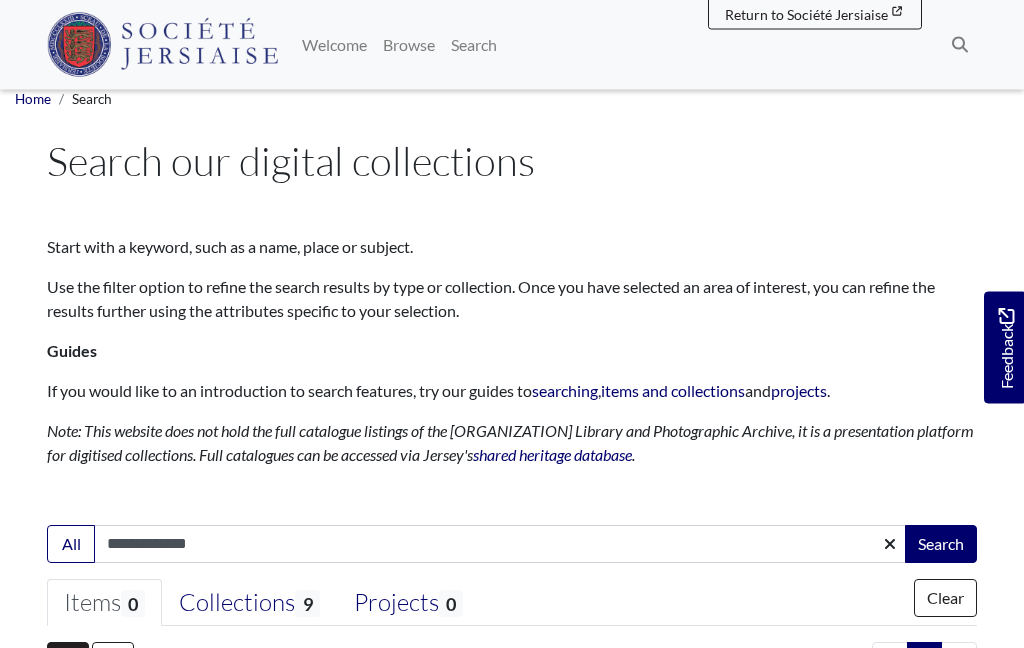 scroll, scrollTop: 6, scrollLeft: 0, axis: vertical 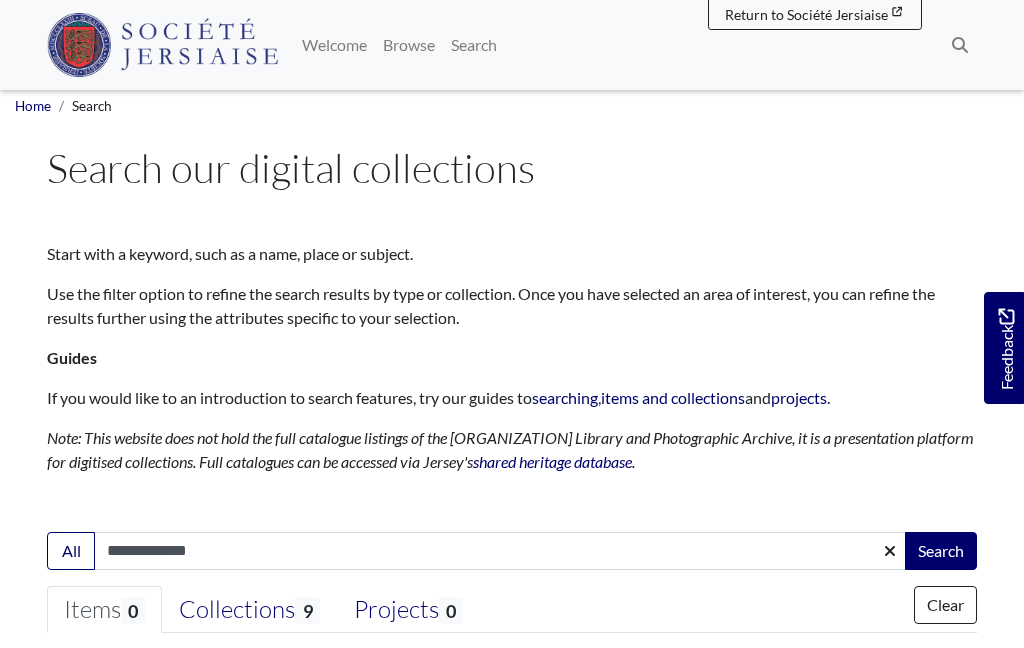 click on "**********" at bounding box center [500, 551] 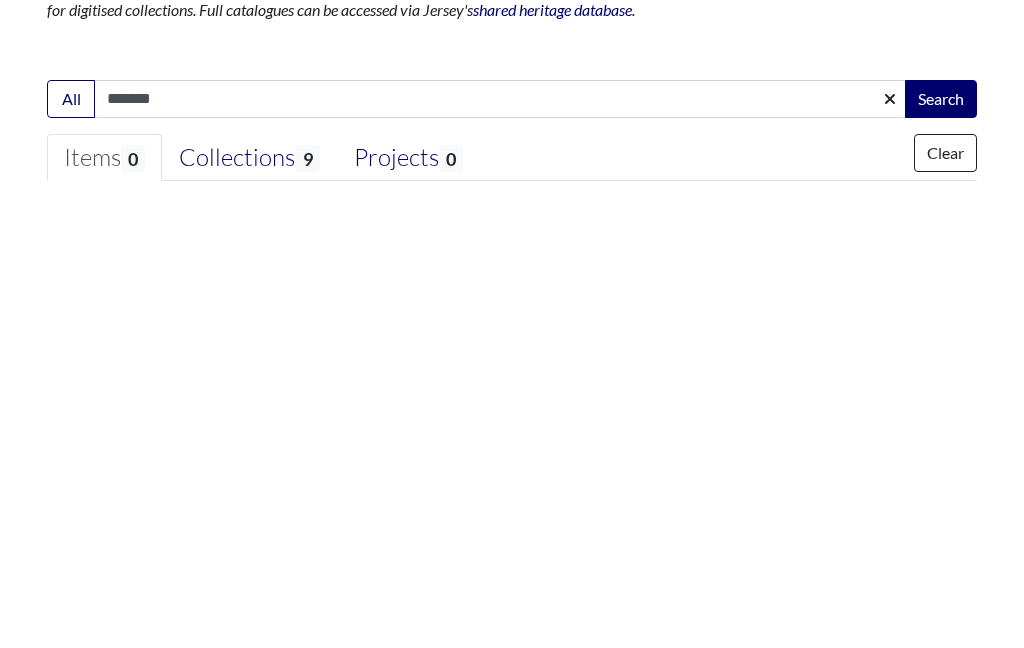 type on "*******" 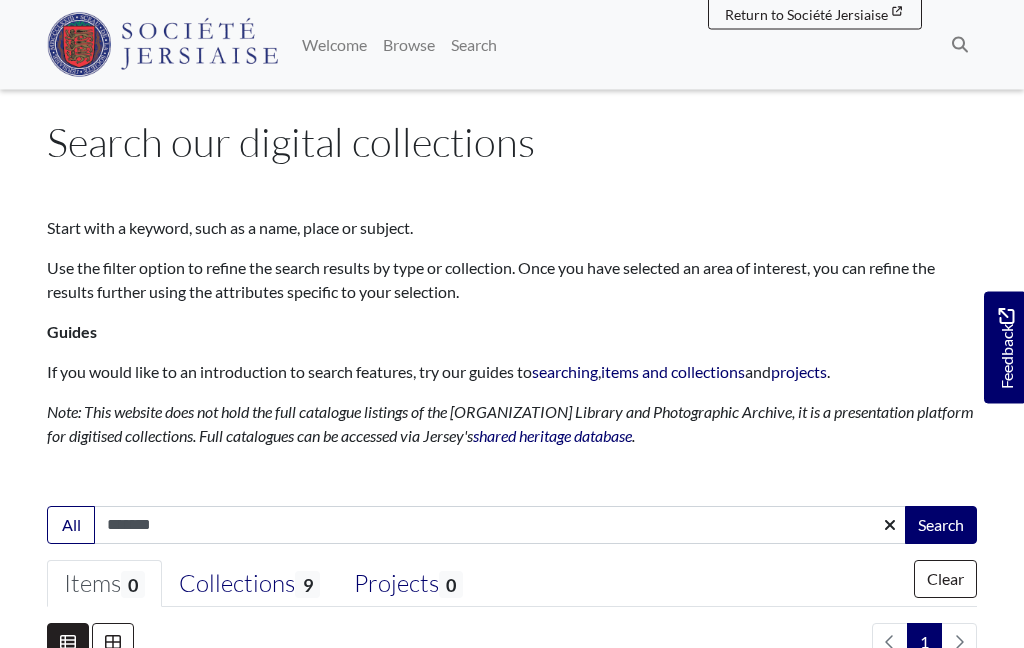 scroll, scrollTop: 0, scrollLeft: 0, axis: both 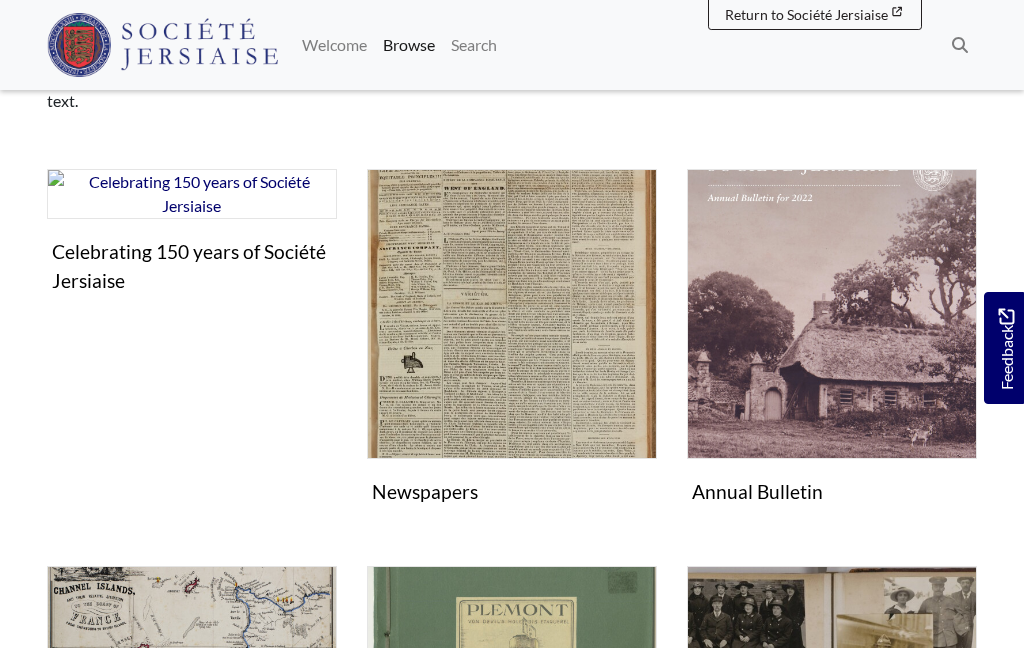 click at bounding box center (512, 314) 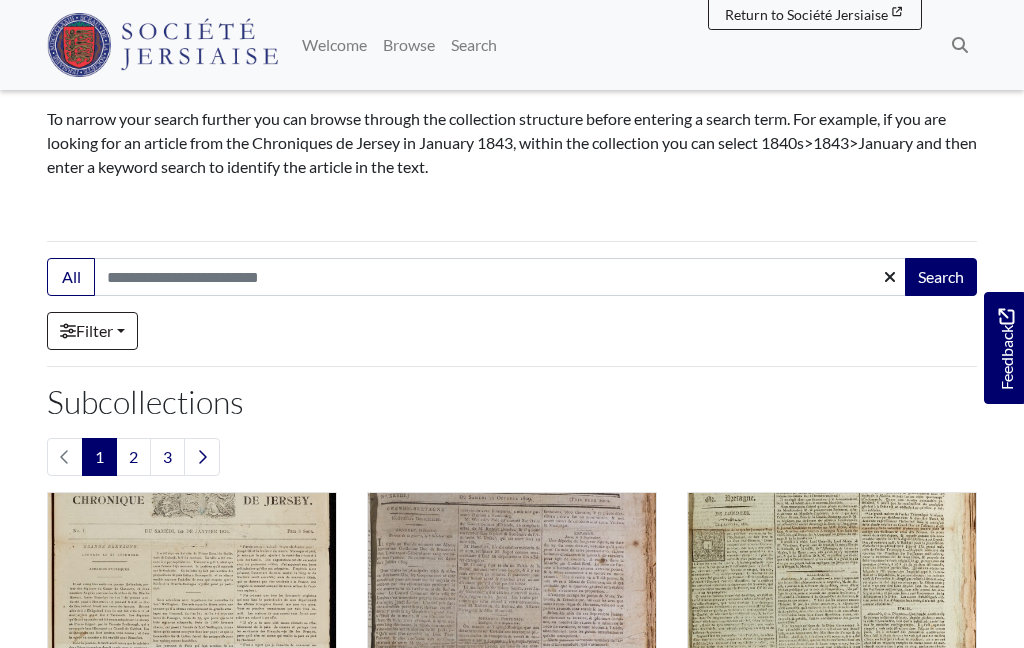 scroll, scrollTop: 227, scrollLeft: 0, axis: vertical 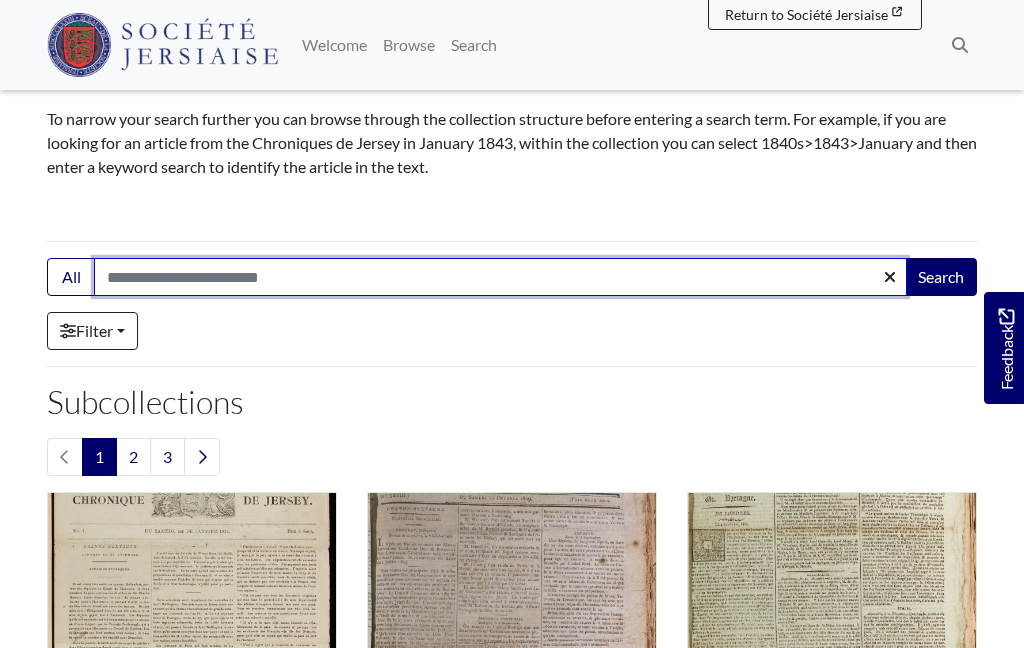 click on "Search:" at bounding box center [500, 277] 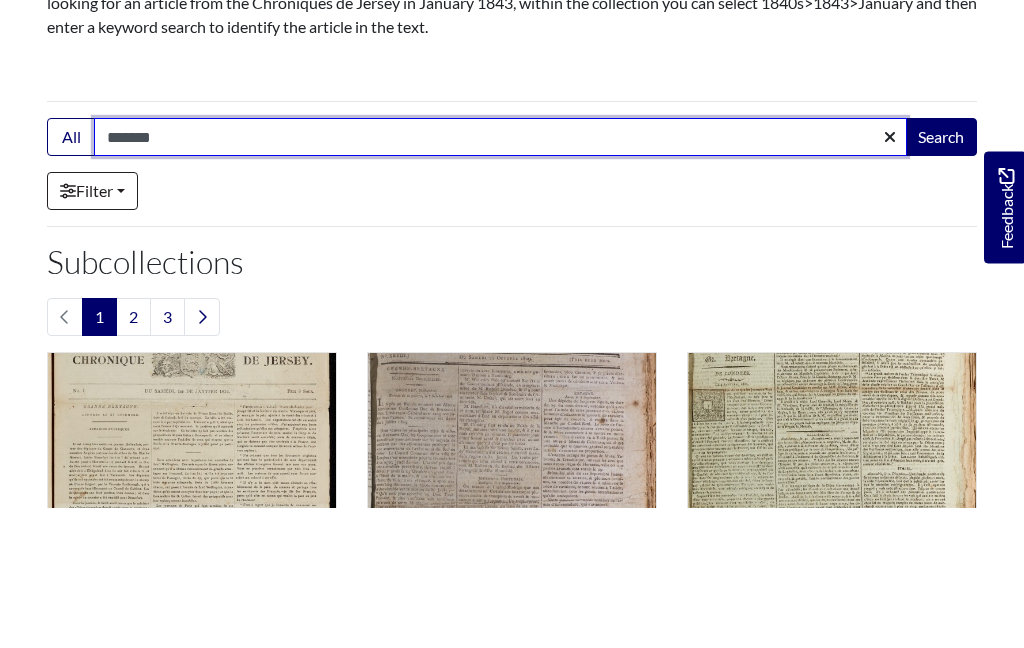 type on "*******" 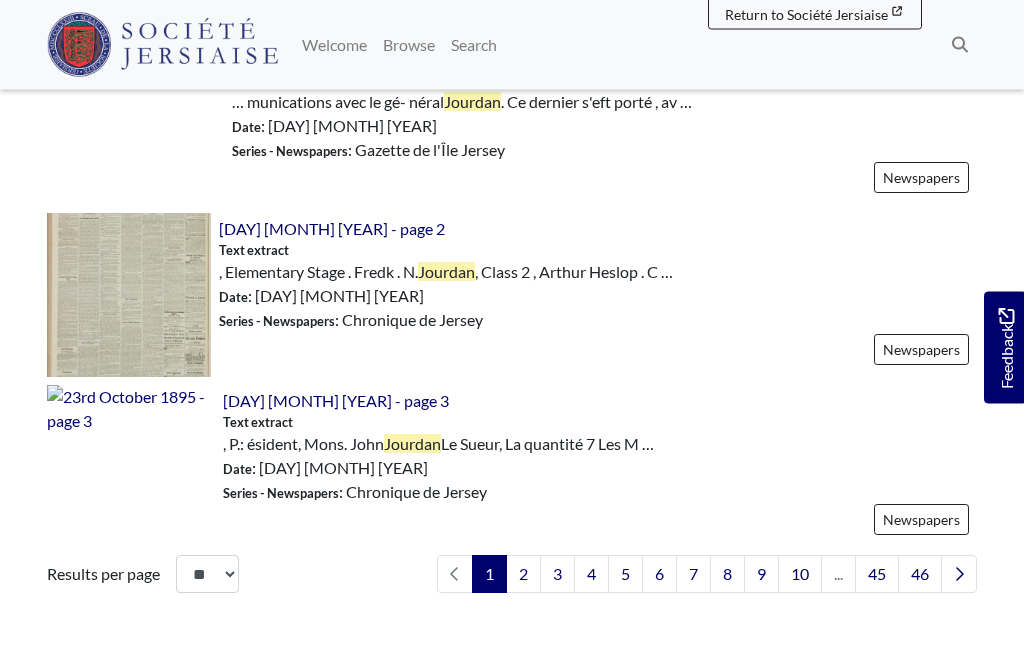 scroll, scrollTop: 2828, scrollLeft: 0, axis: vertical 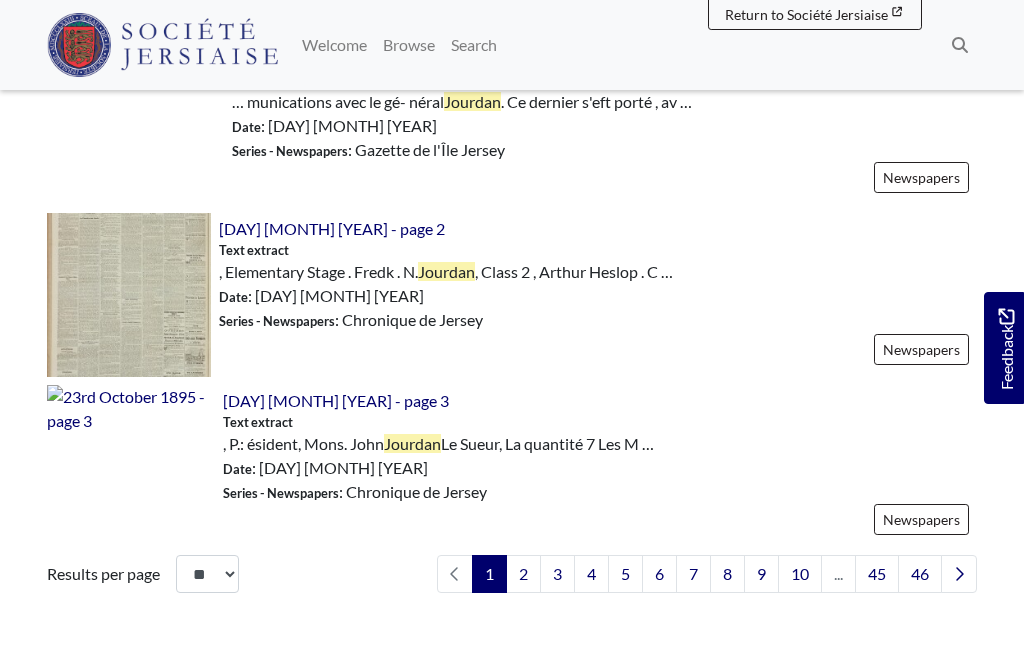 click on "[NUMBER]" at bounding box center (591, 574) 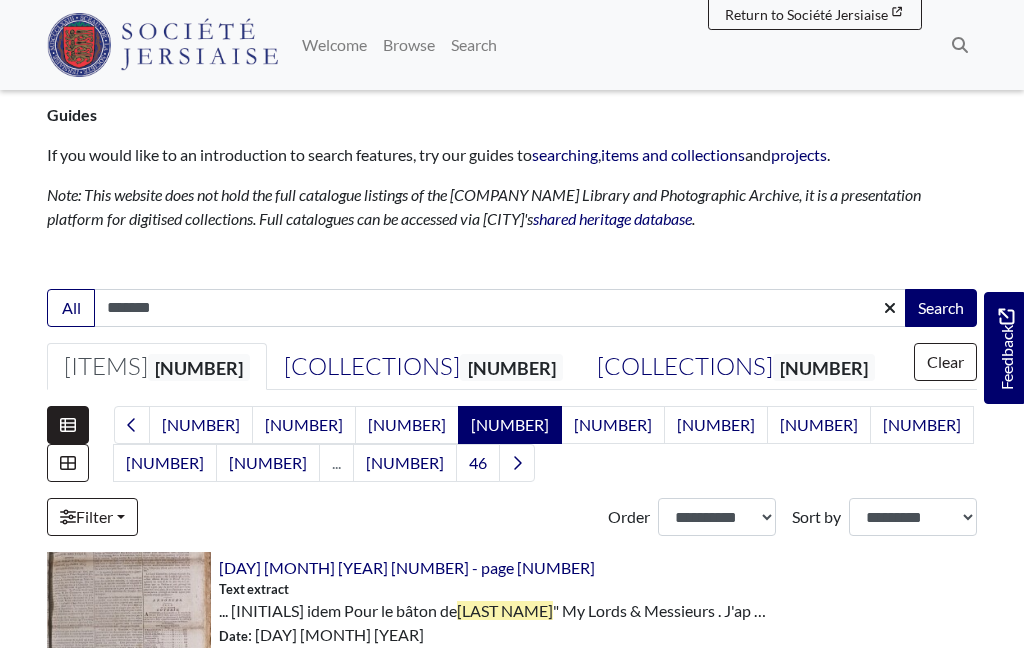 scroll, scrollTop: 243, scrollLeft: 0, axis: vertical 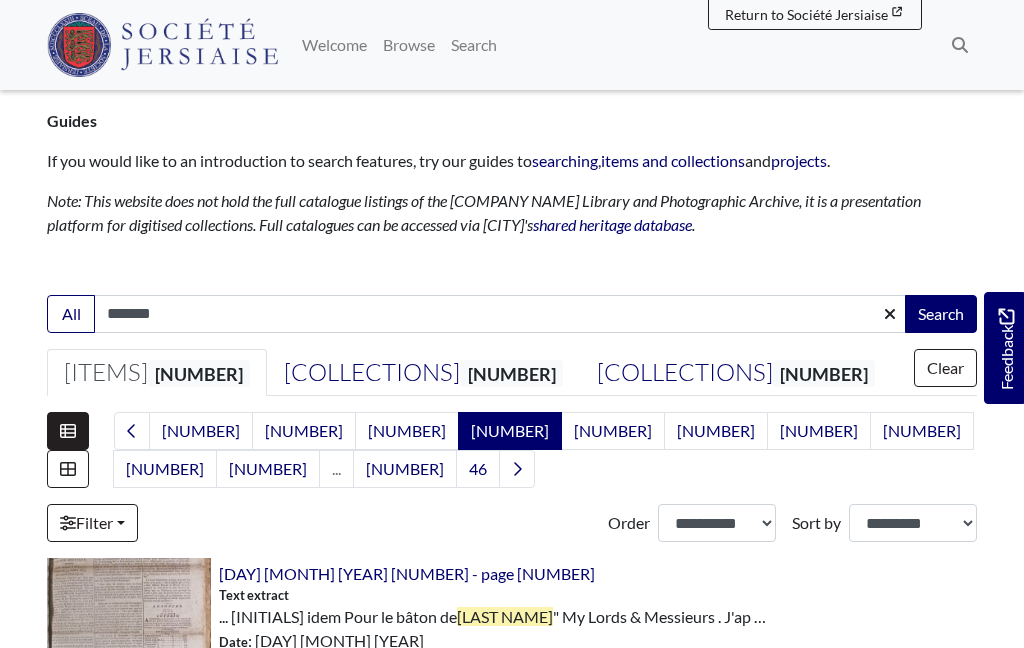 click on "*******" at bounding box center [500, 314] 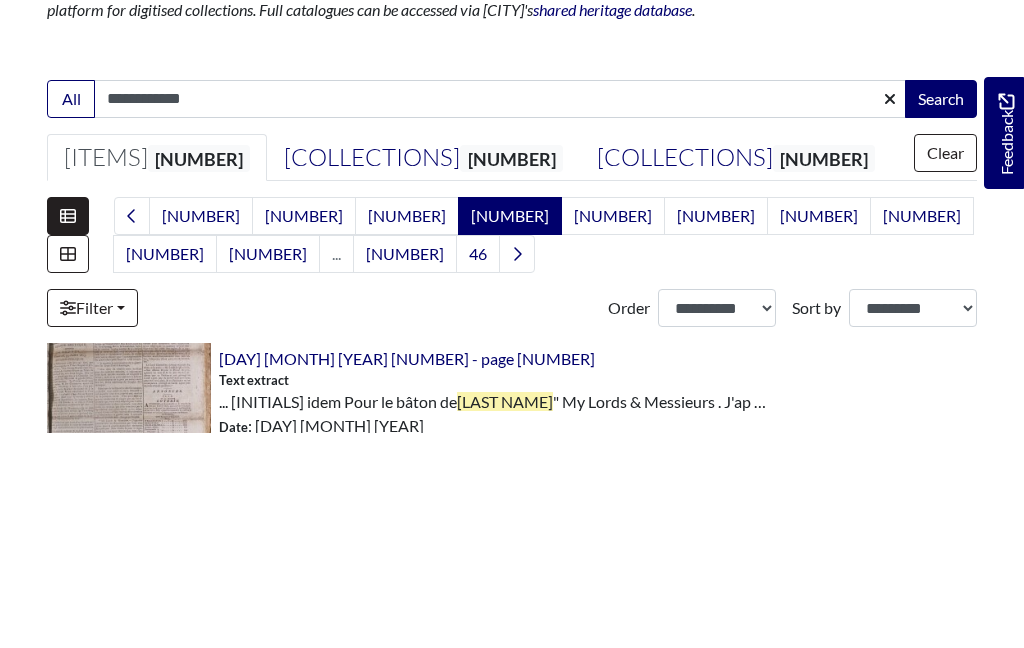 type on "**********" 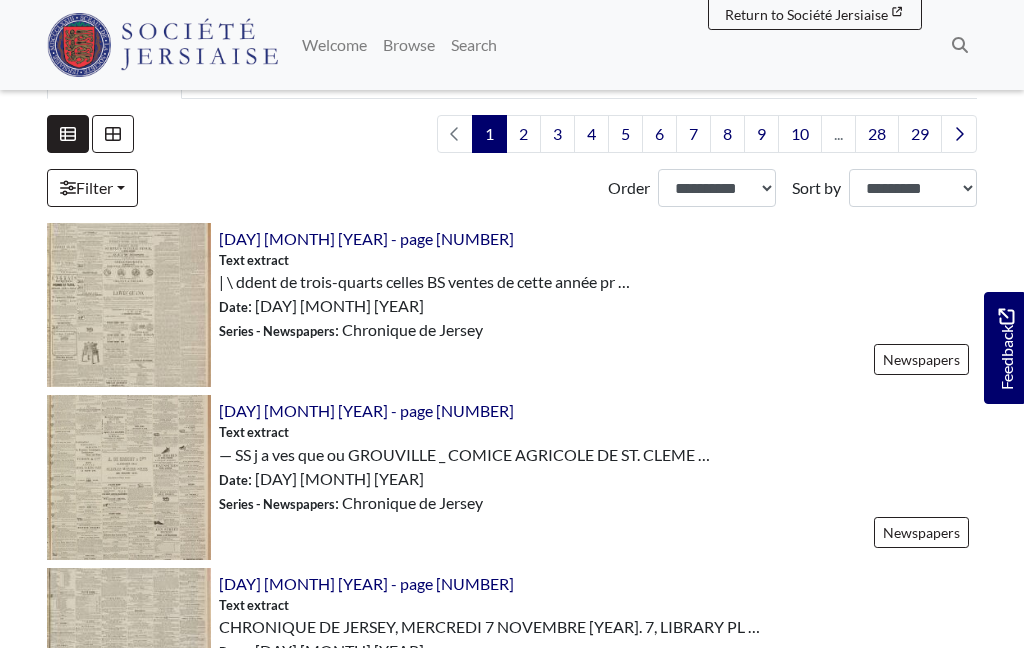 scroll, scrollTop: 519, scrollLeft: 0, axis: vertical 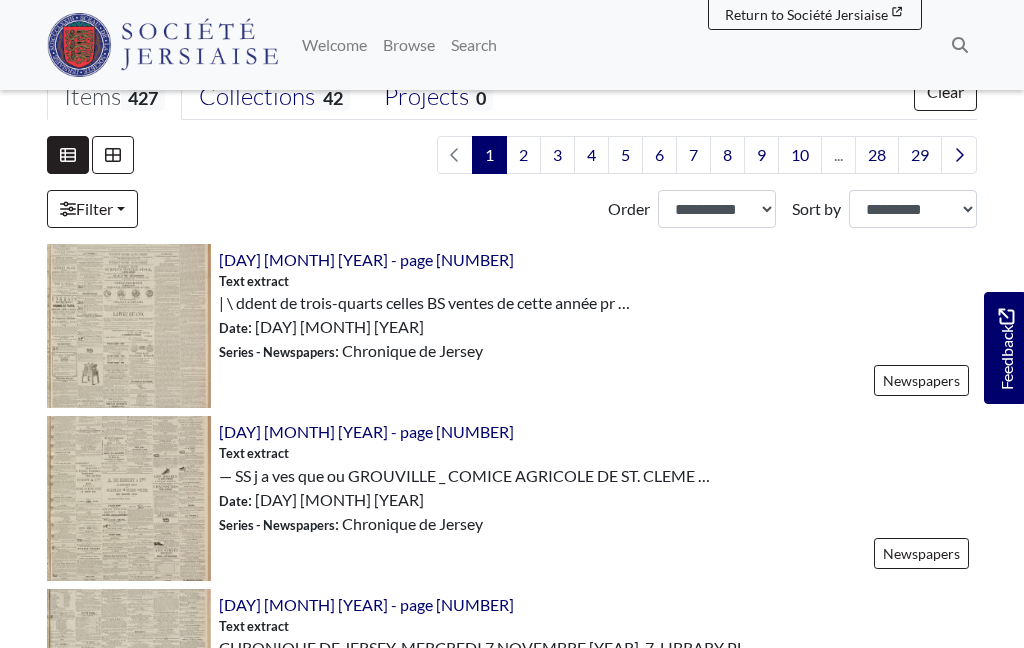 click at bounding box center (129, 326) 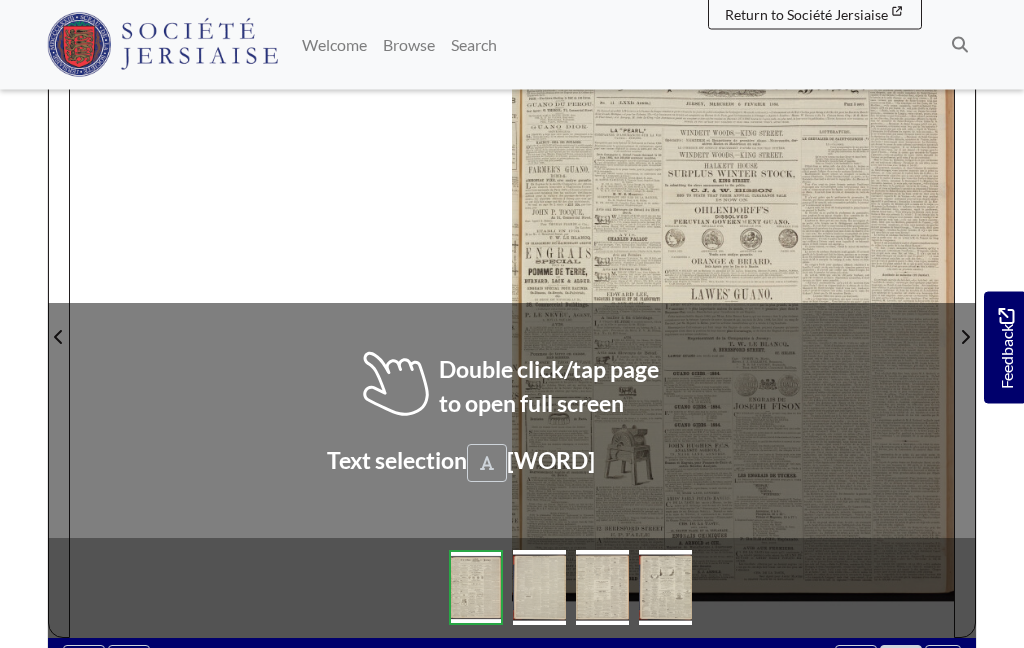 scroll, scrollTop: 318, scrollLeft: 0, axis: vertical 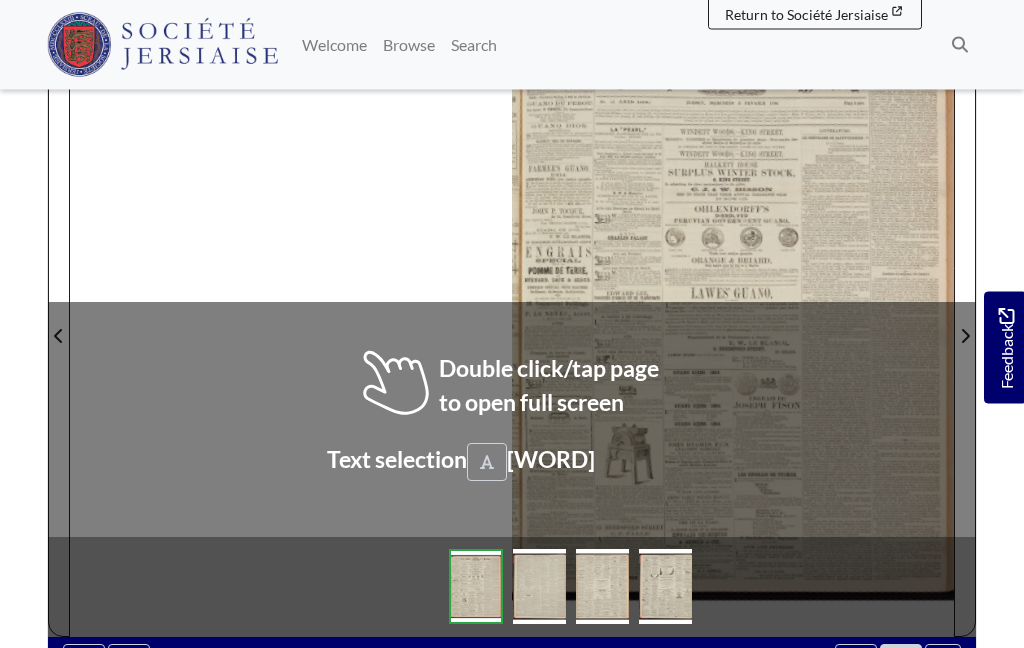 click at bounding box center (733, 325) 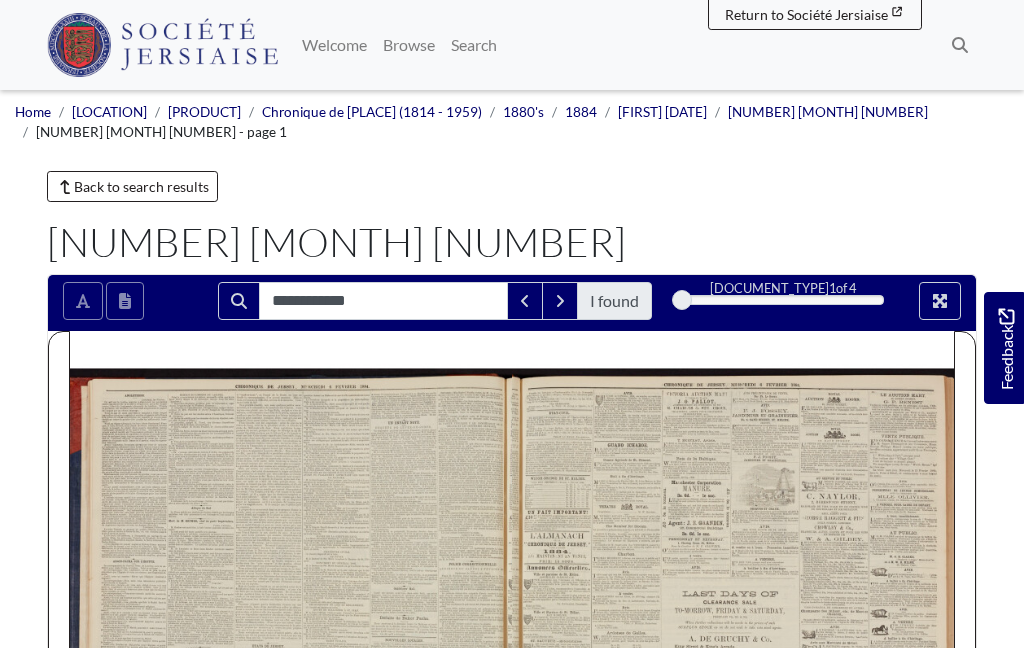 scroll, scrollTop: 426, scrollLeft: 0, axis: vertical 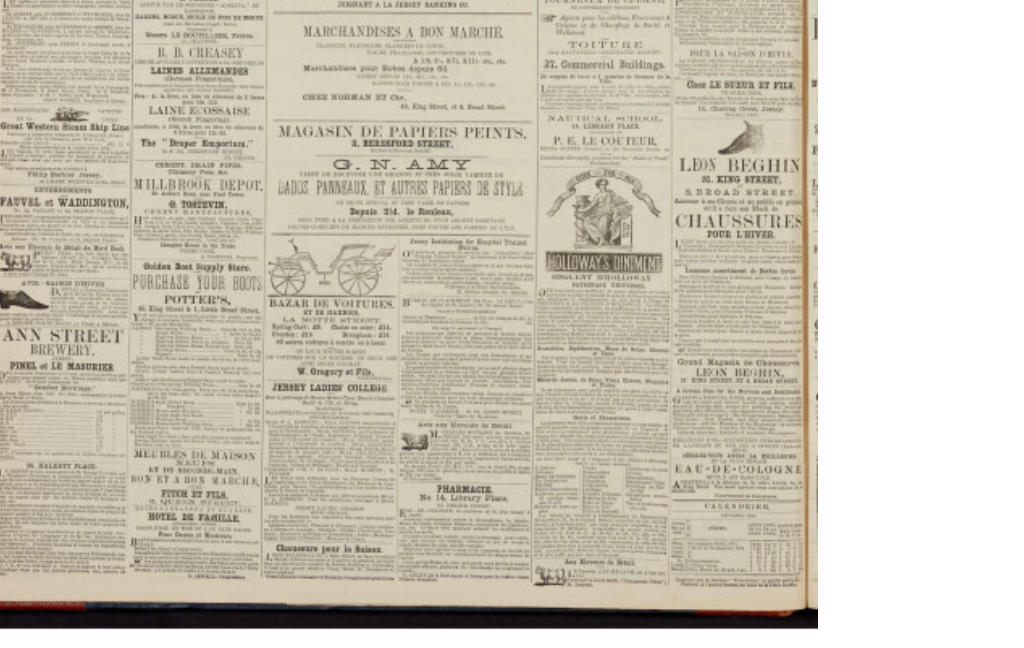 click at bounding box center [291, 209] 